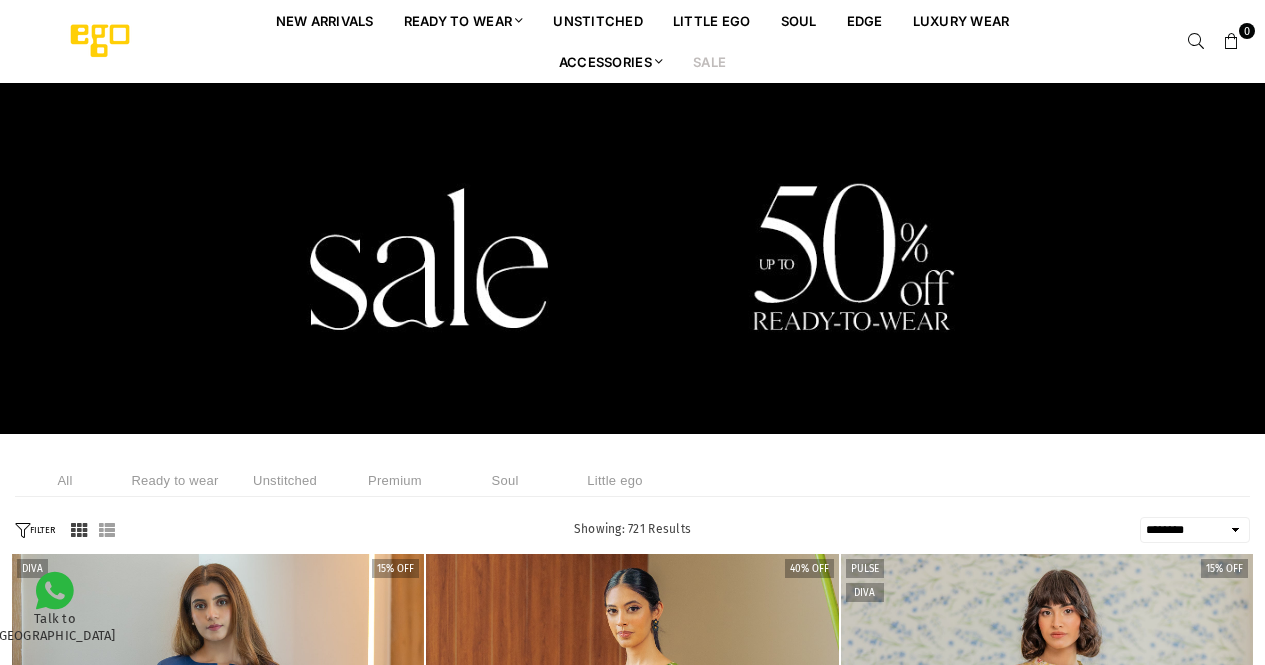 scroll, scrollTop: 0, scrollLeft: 0, axis: both 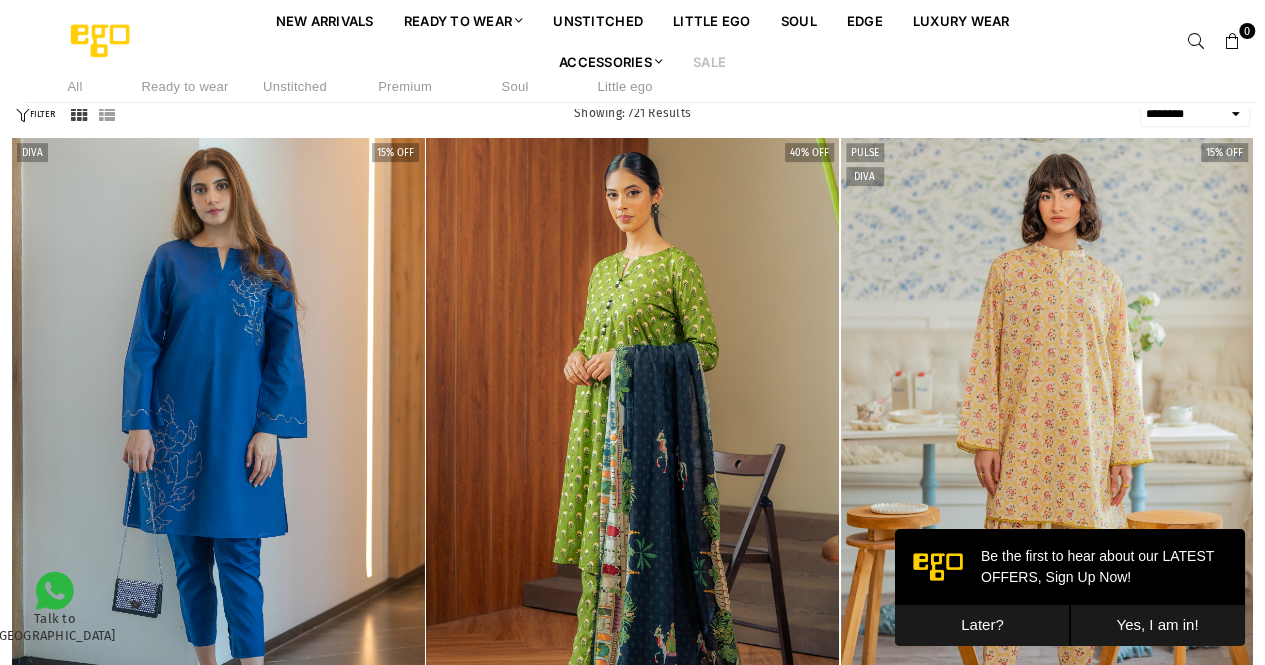 click on "**********" at bounding box center (1195, 114) 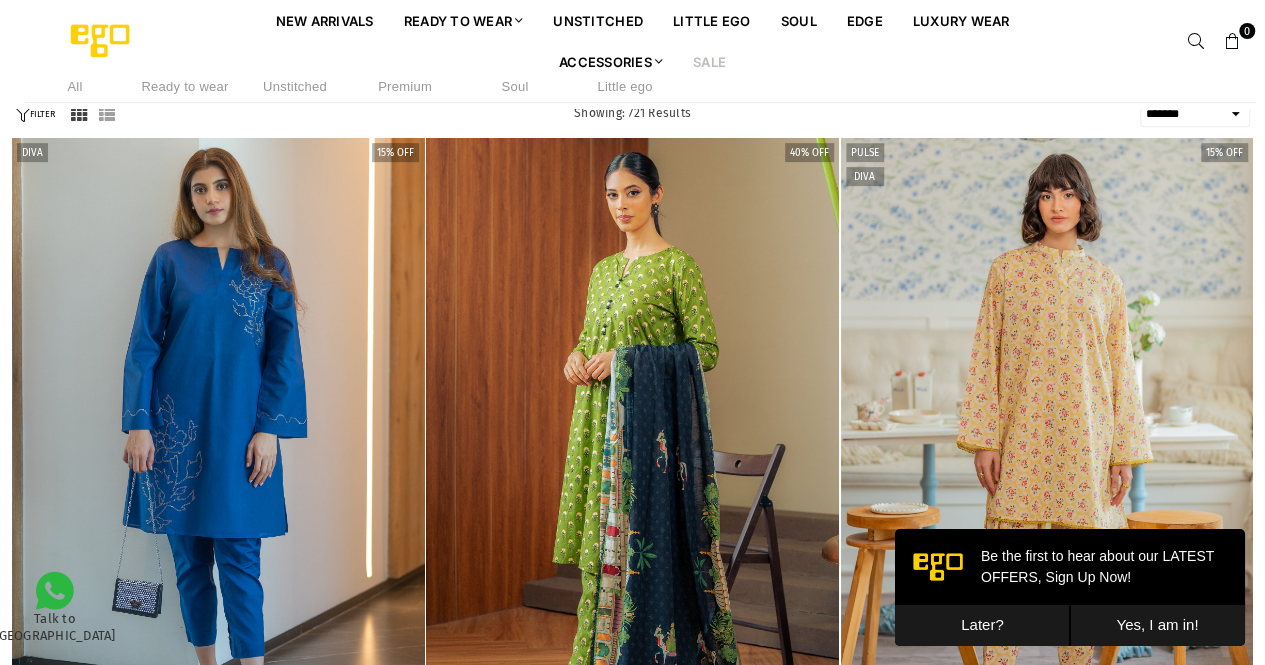 click on "**********" at bounding box center [1195, 114] 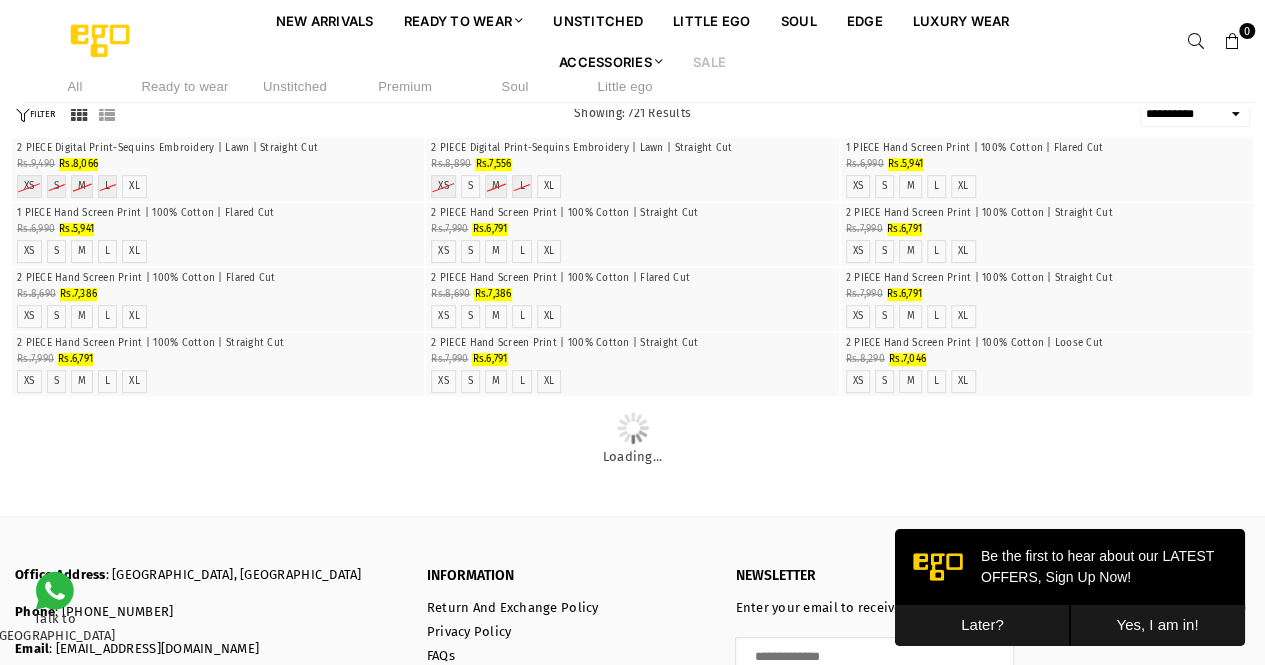 select on "**********" 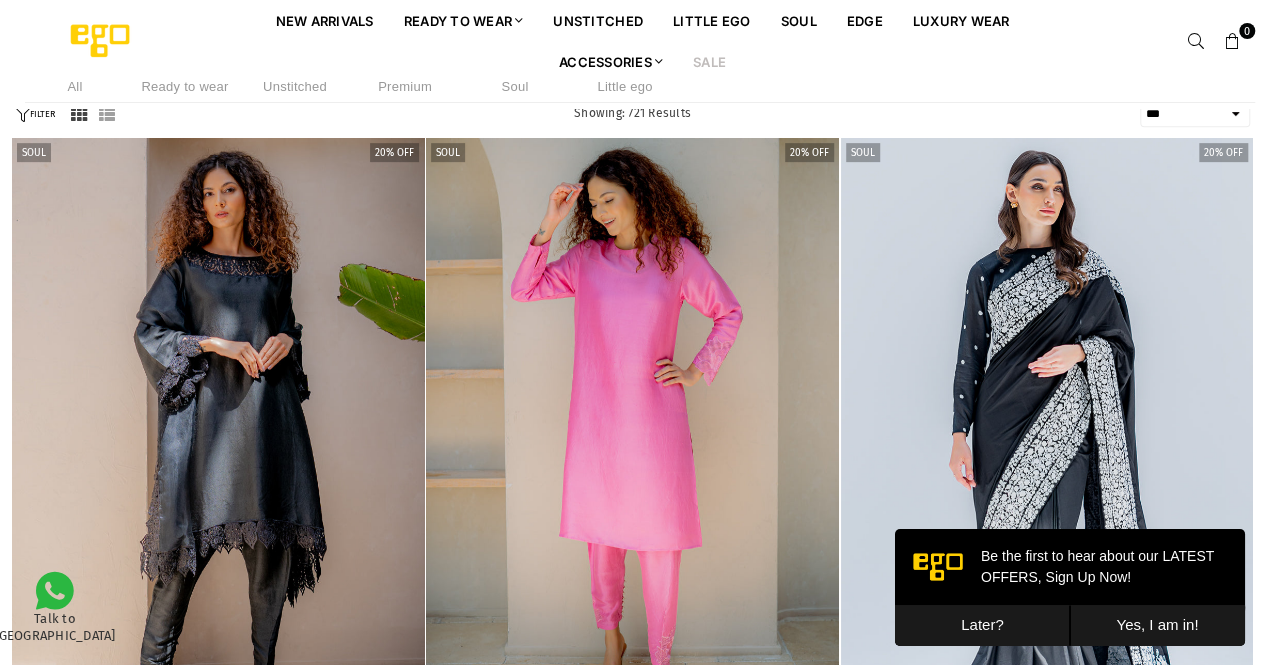 click at bounding box center [79, 114] 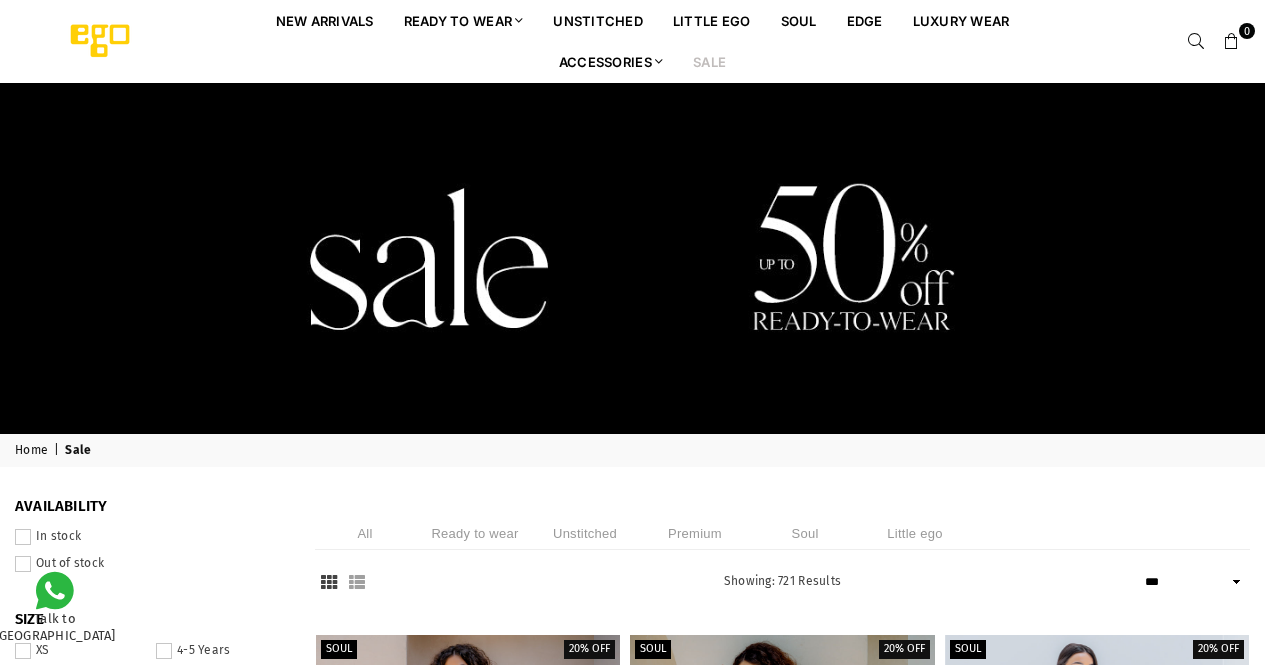 select on "**********" 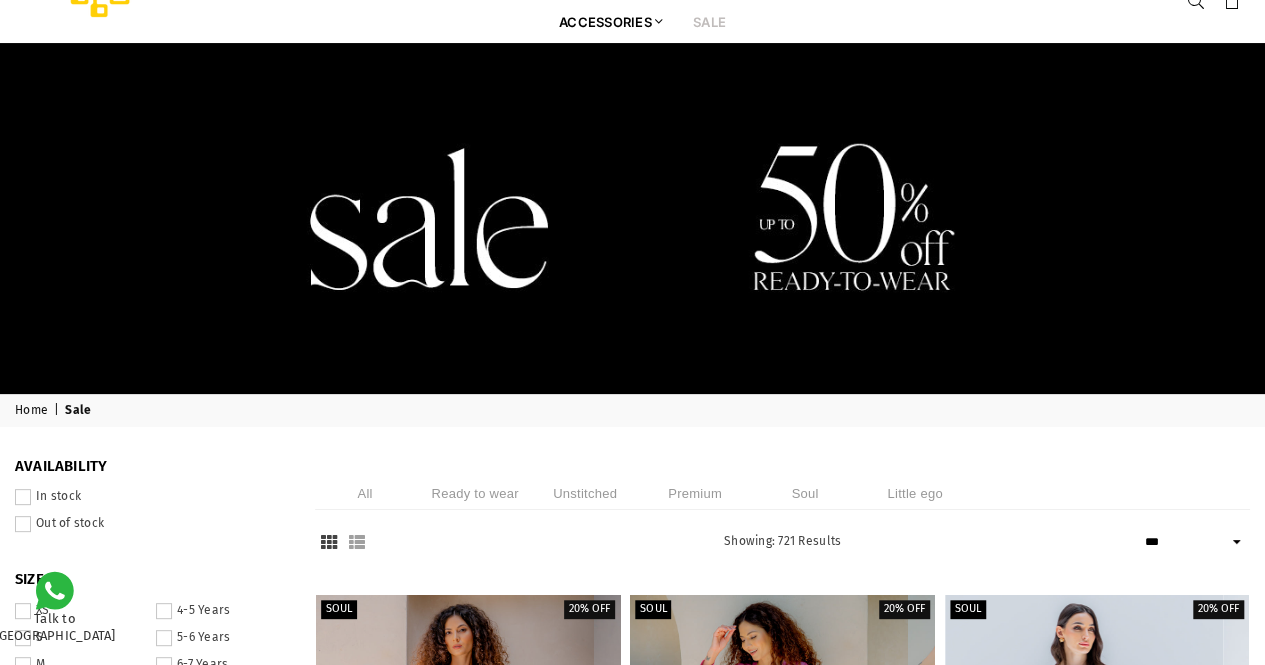 scroll, scrollTop: 0, scrollLeft: 0, axis: both 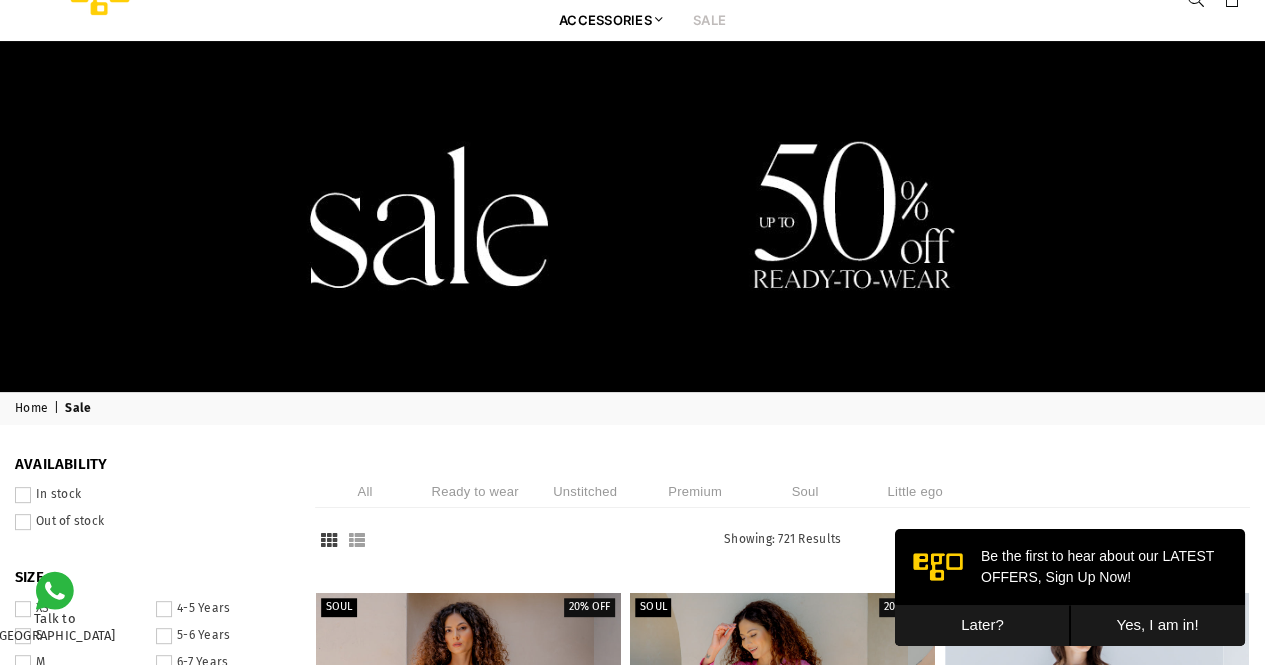 click at bounding box center [357, 540] 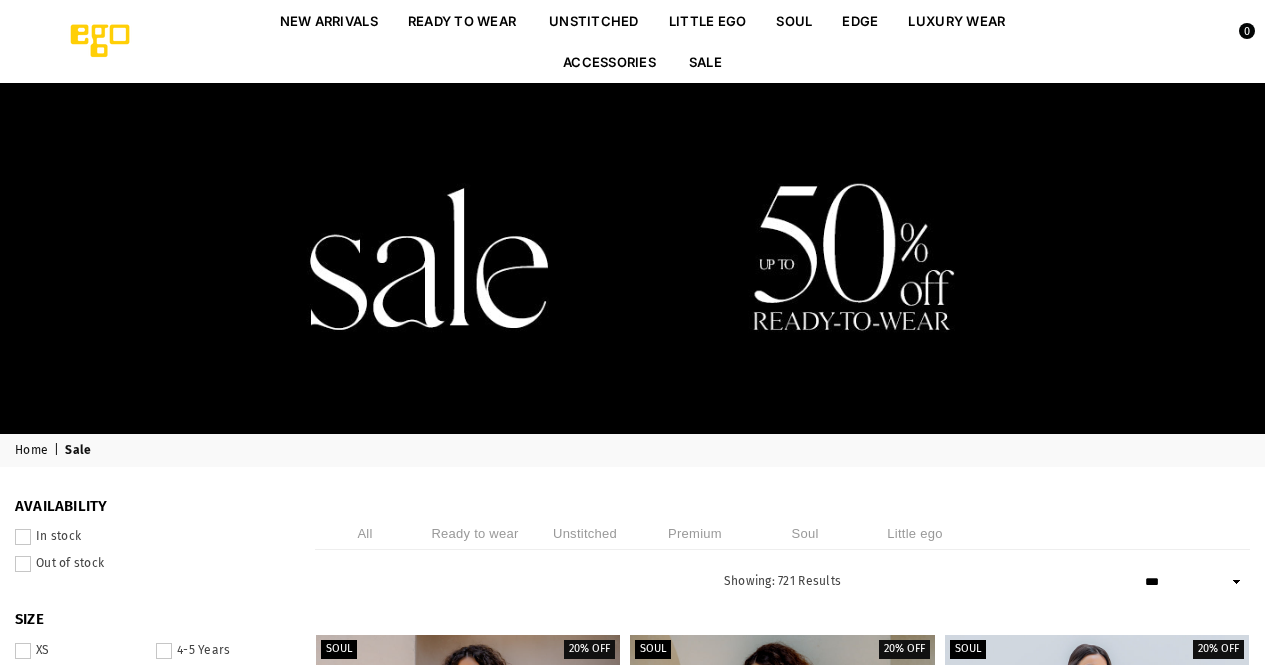 select on "**********" 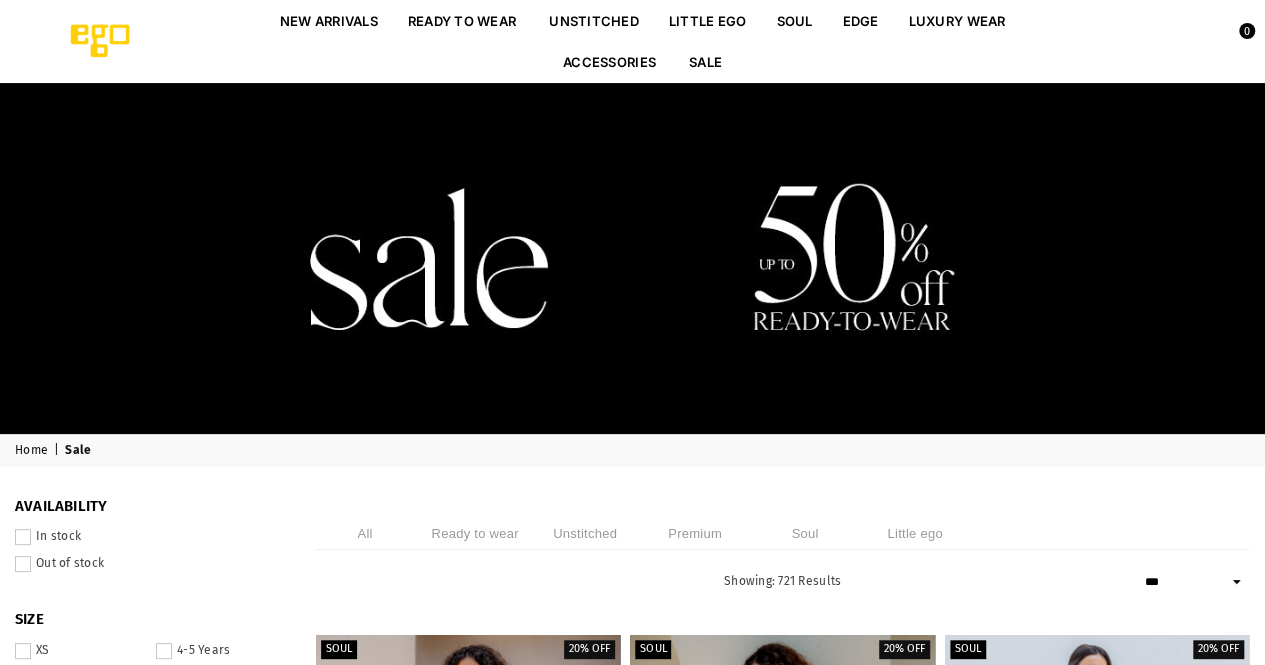 scroll, scrollTop: 0, scrollLeft: 0, axis: both 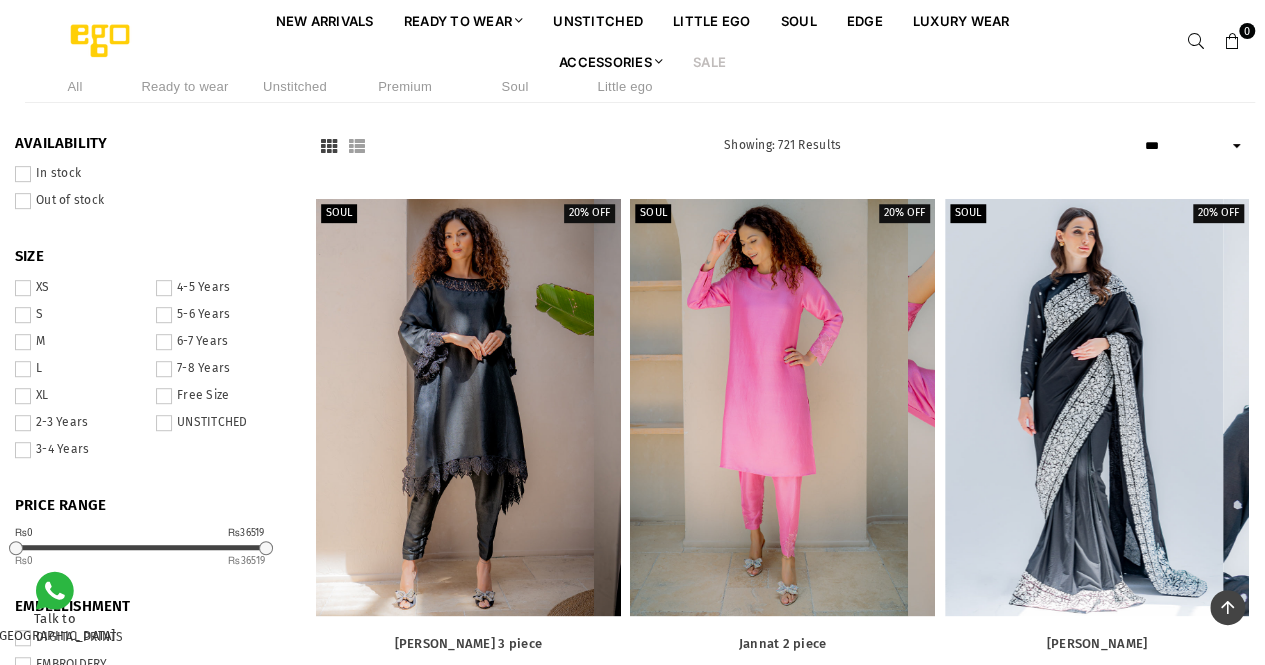 click at bounding box center [357, 146] 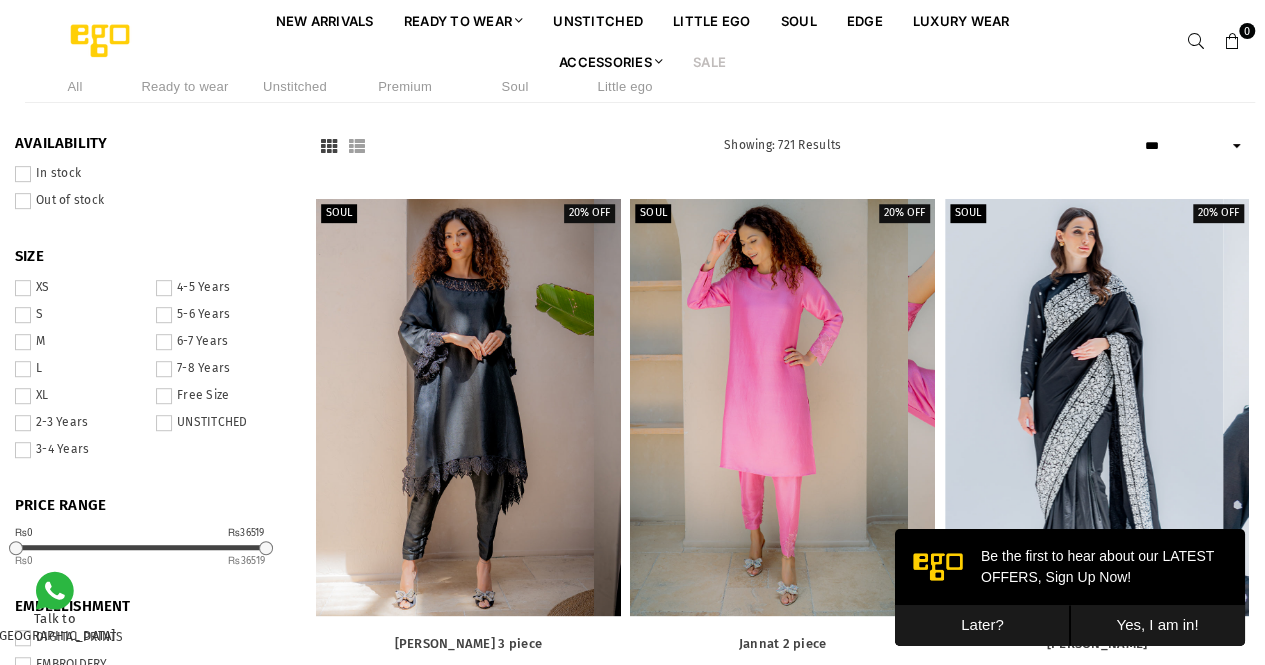 scroll, scrollTop: 0, scrollLeft: 0, axis: both 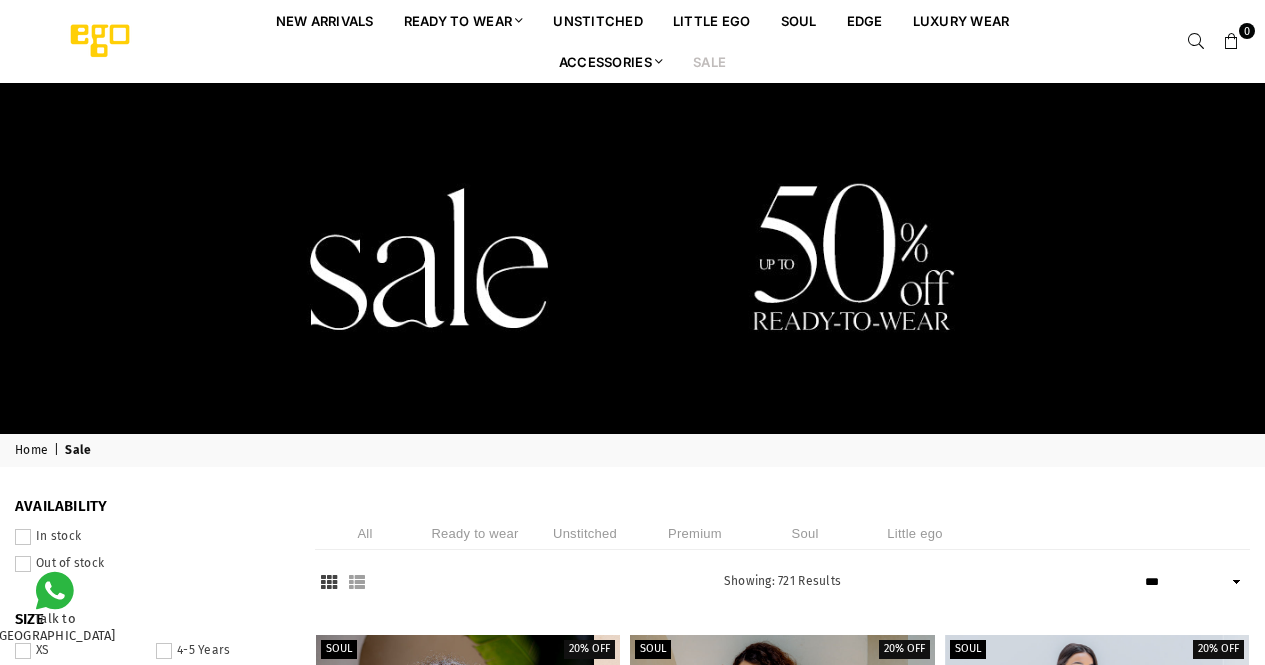 select on "**********" 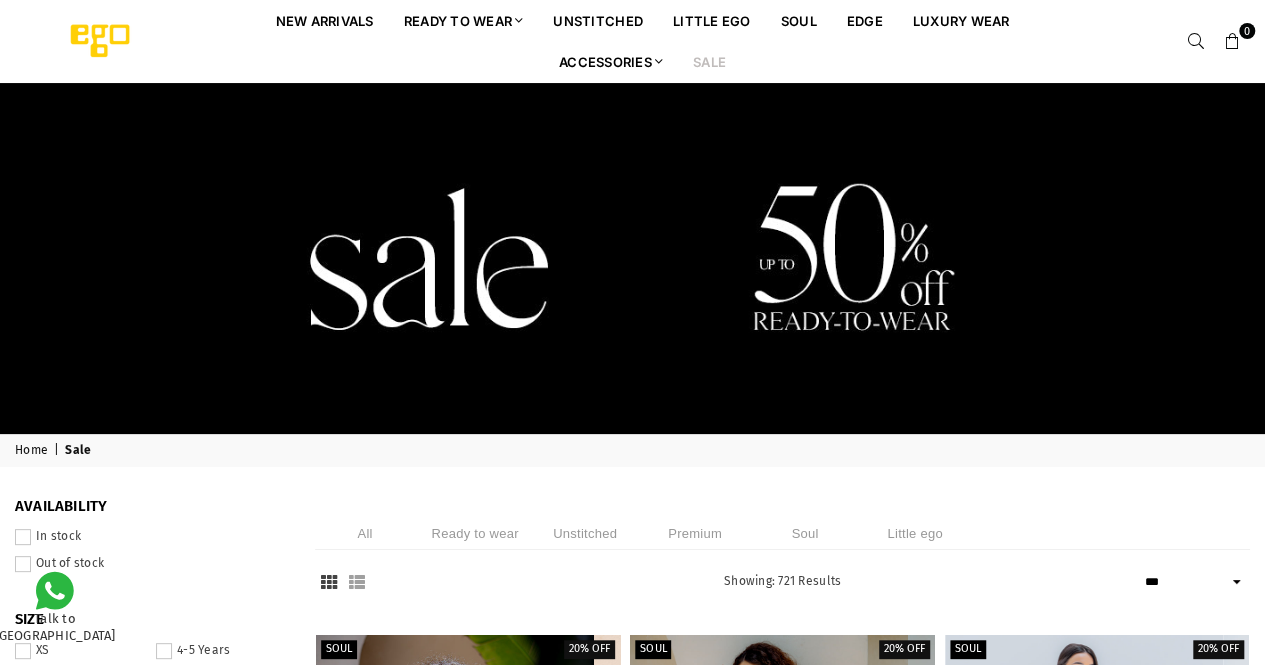 scroll, scrollTop: 0, scrollLeft: 0, axis: both 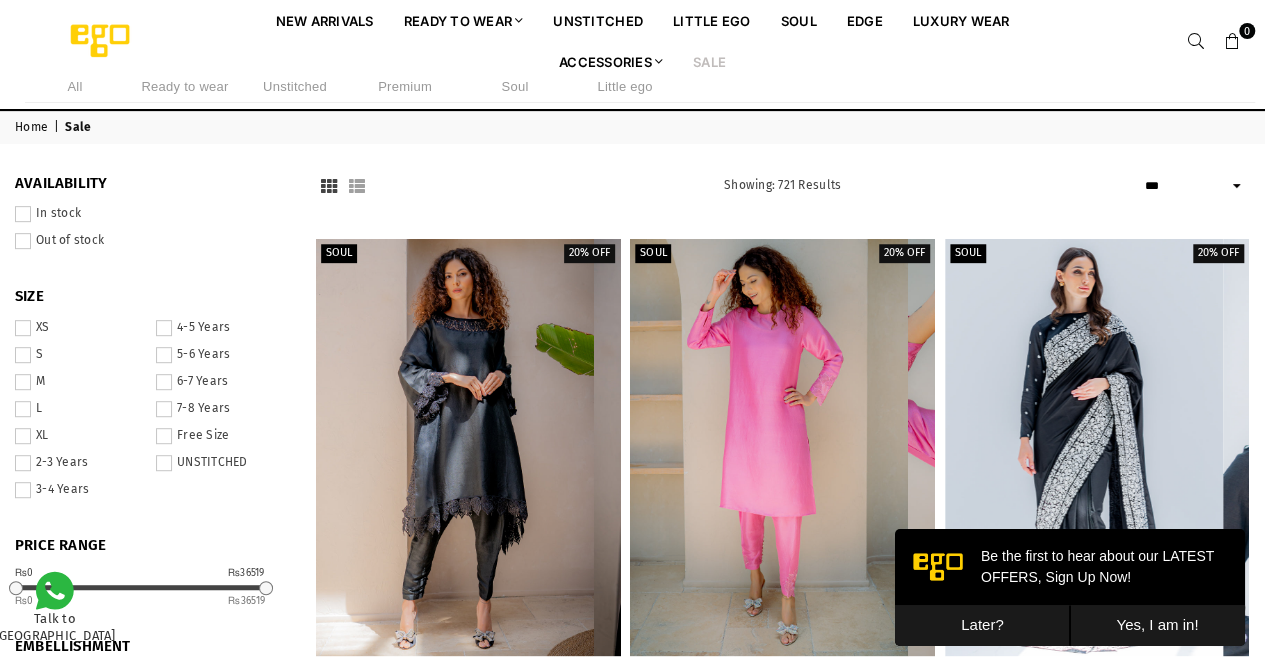 click at bounding box center [329, 186] 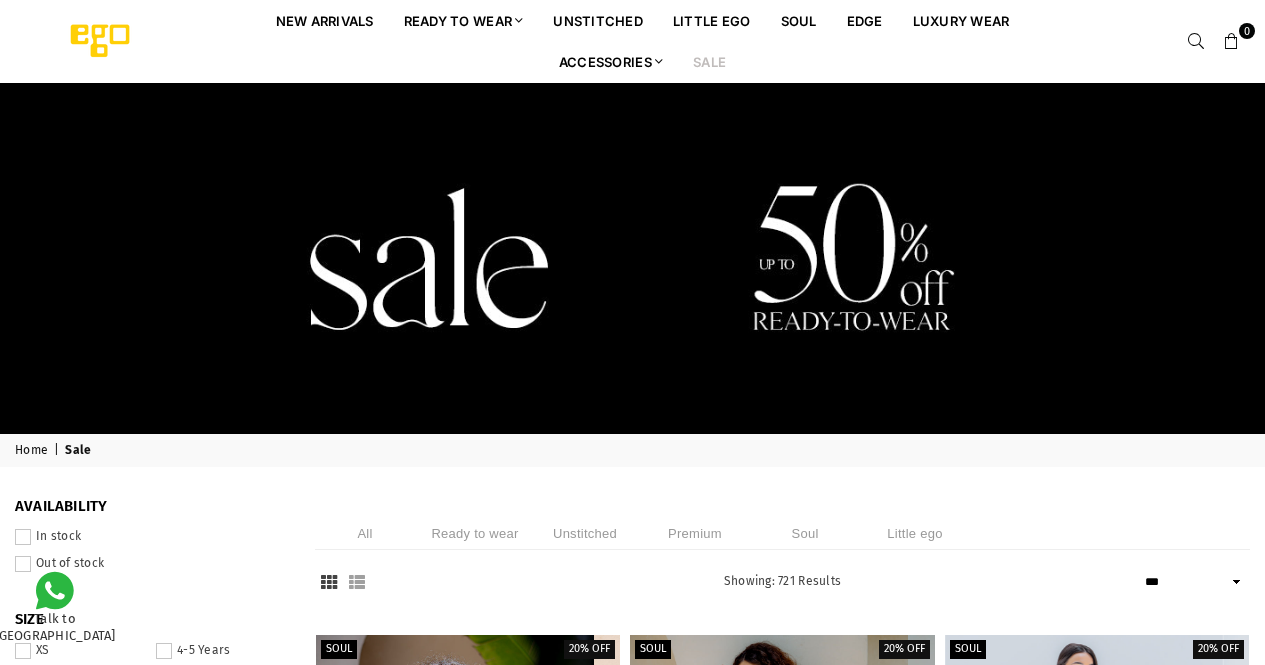 select on "**********" 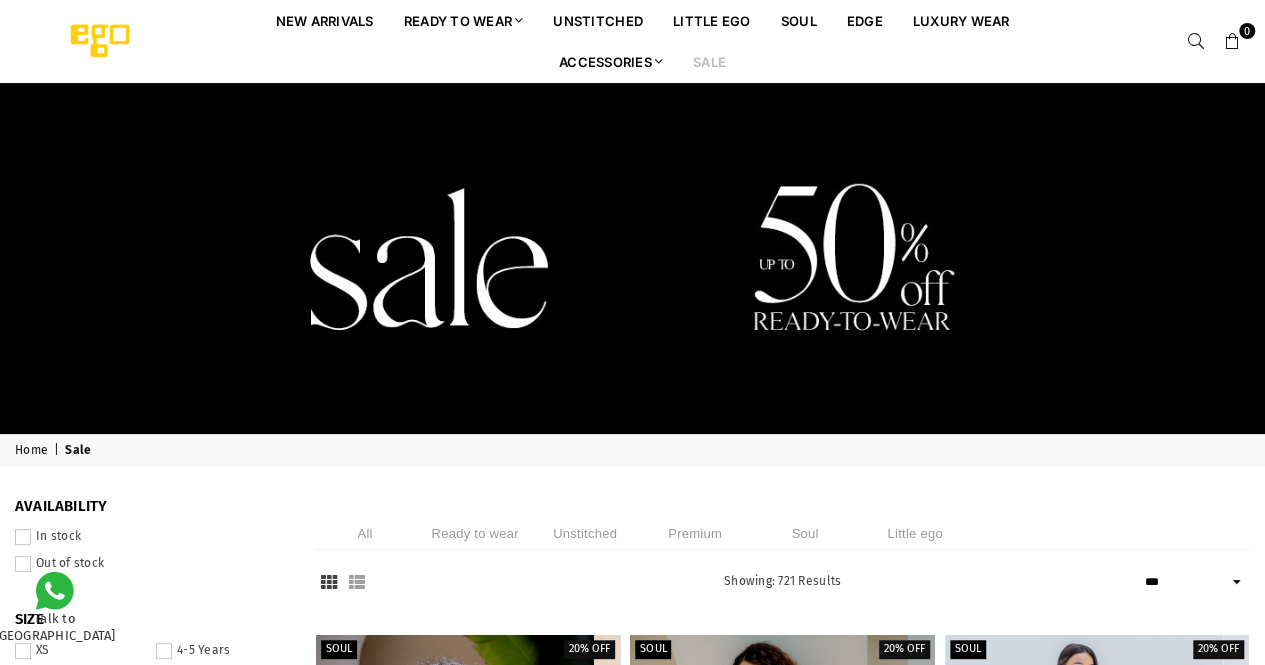 scroll, scrollTop: 0, scrollLeft: 0, axis: both 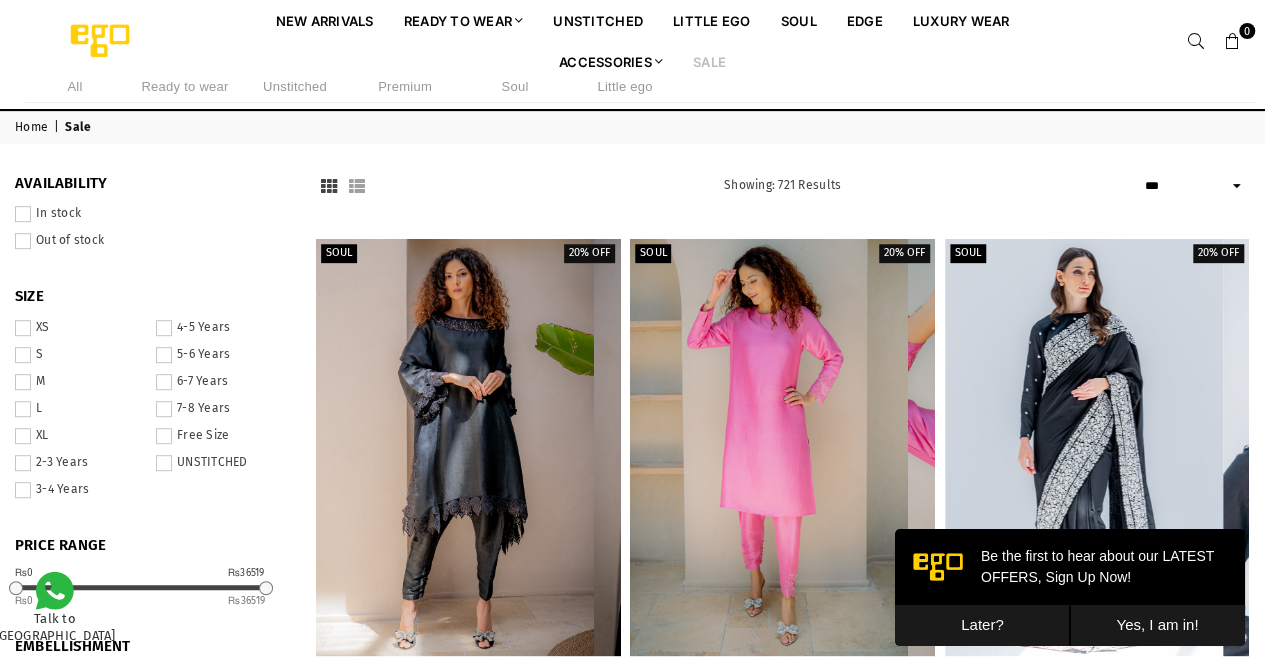 click at bounding box center [23, 214] 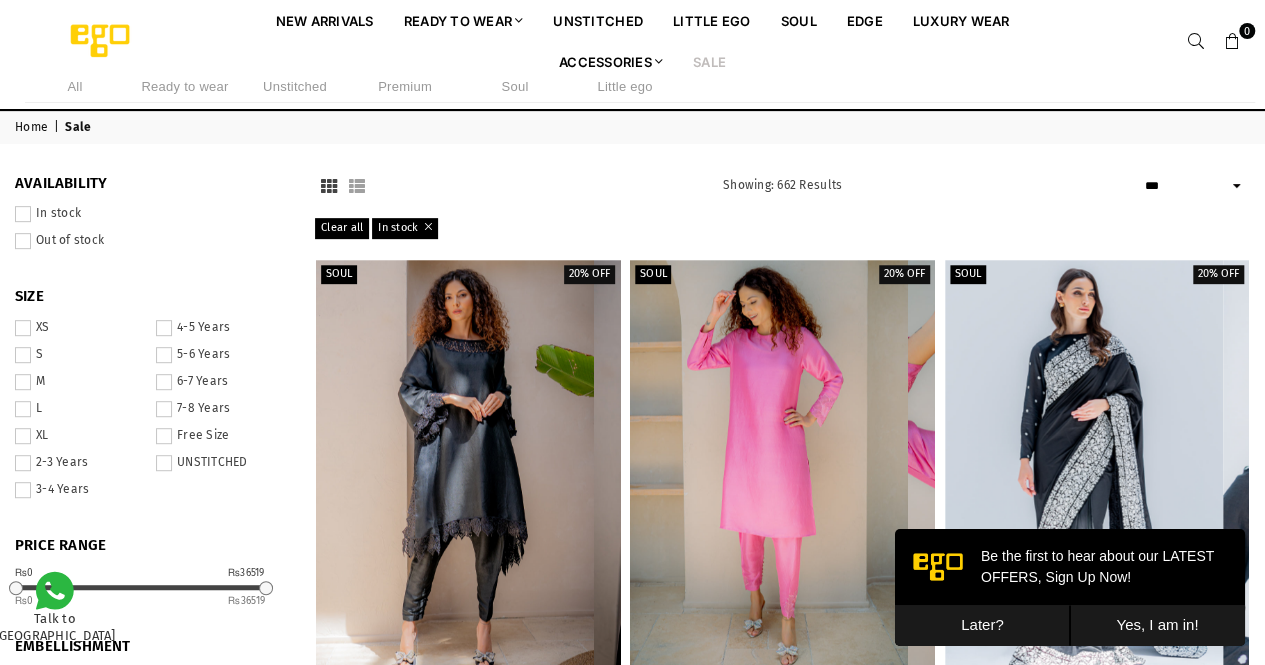 click at bounding box center (23, 355) 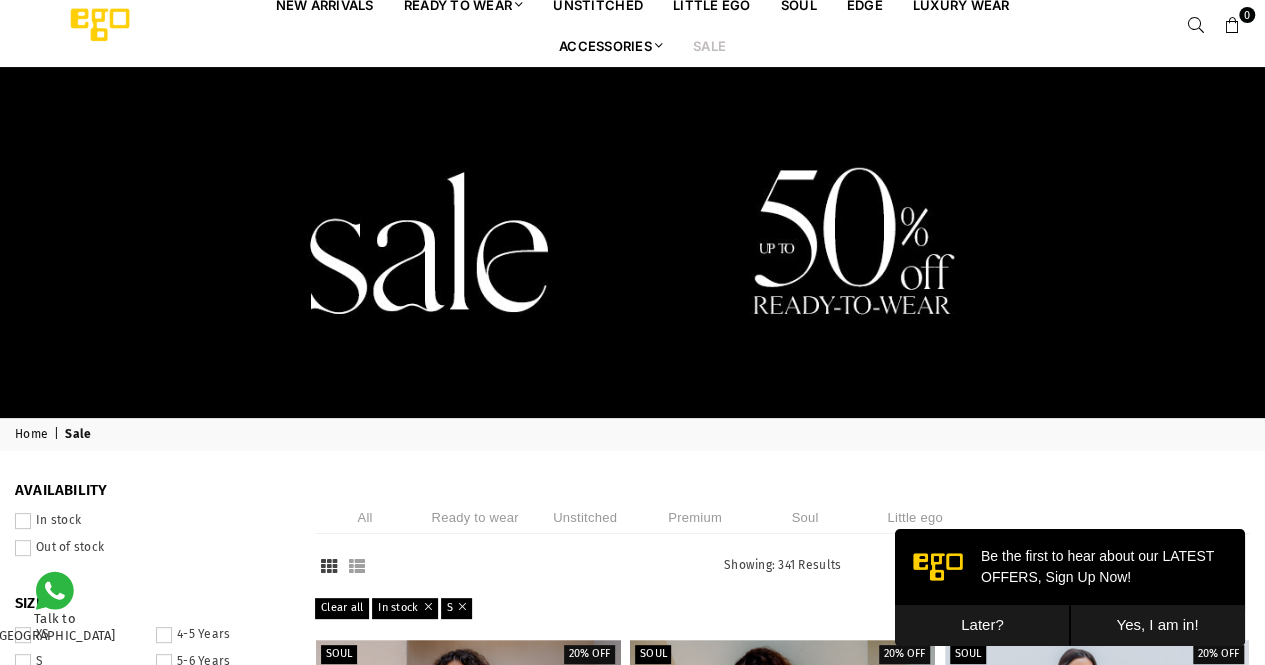 scroll, scrollTop: 0, scrollLeft: 0, axis: both 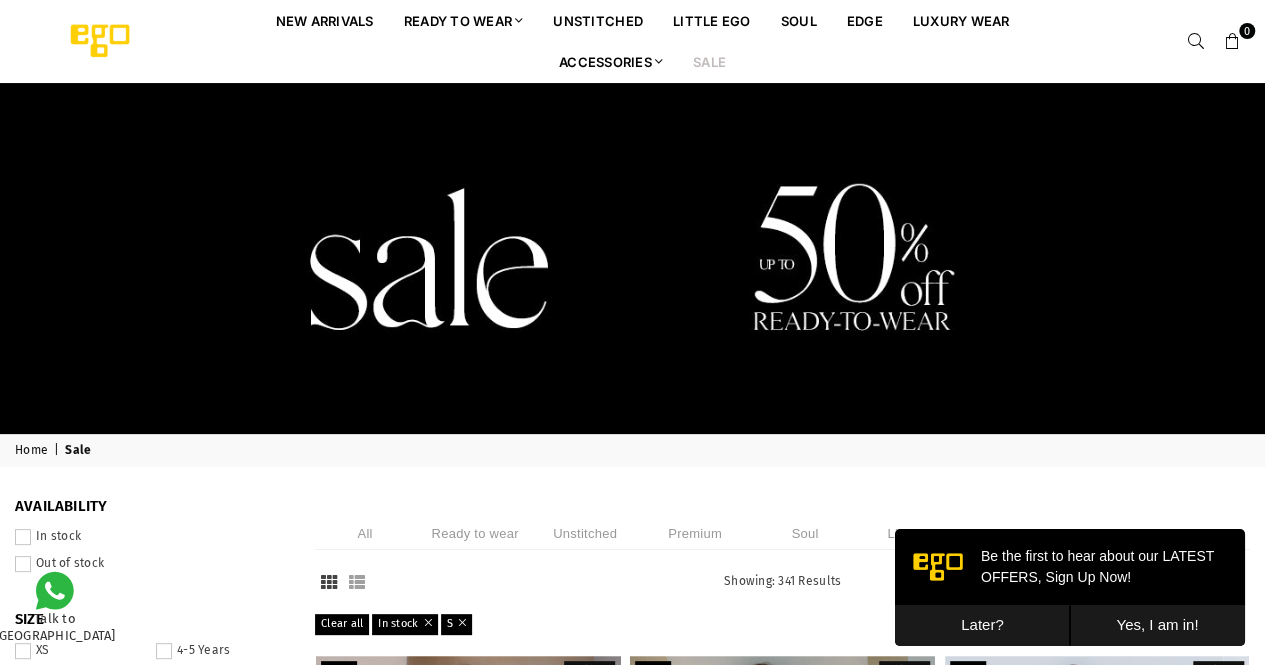 click on "Yes, I am in!" at bounding box center [1157, 625] 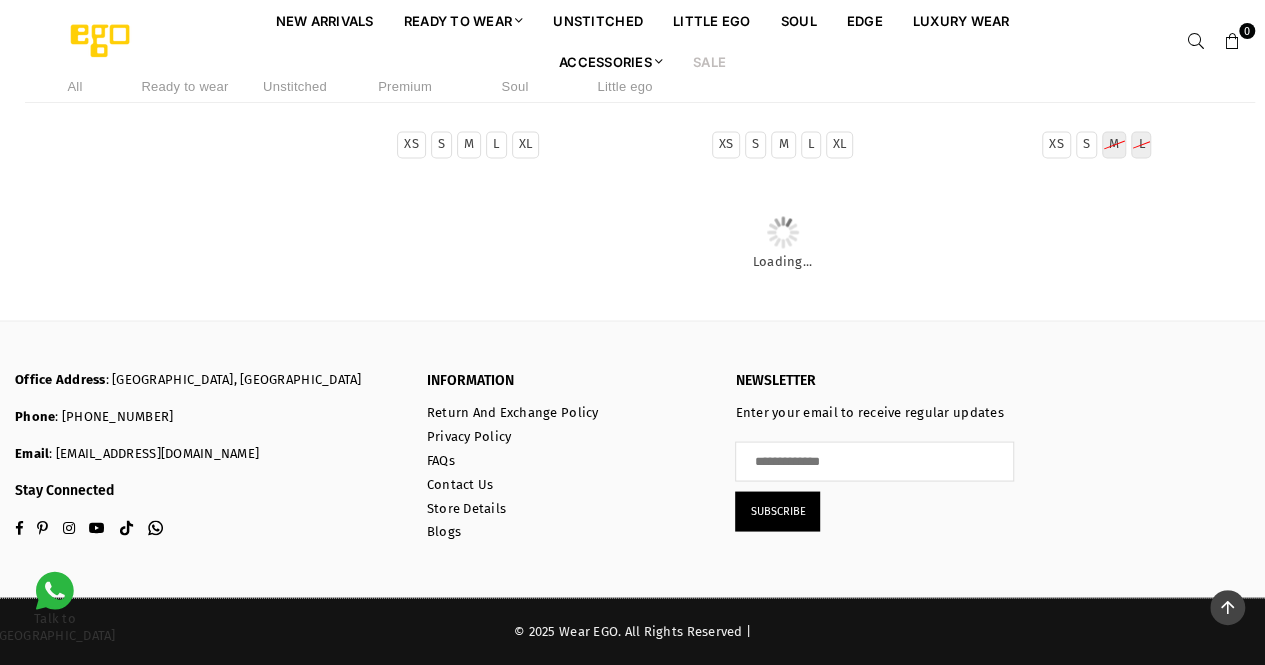 scroll, scrollTop: 18171, scrollLeft: 0, axis: vertical 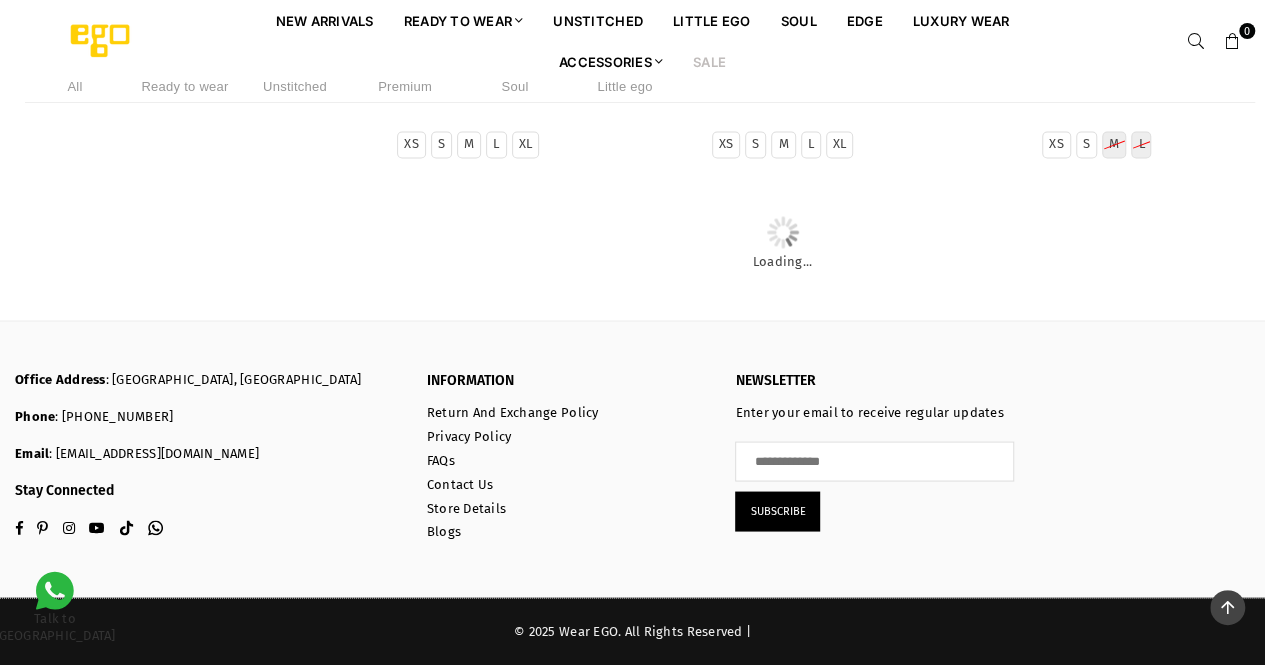 click at bounding box center (769, -770) 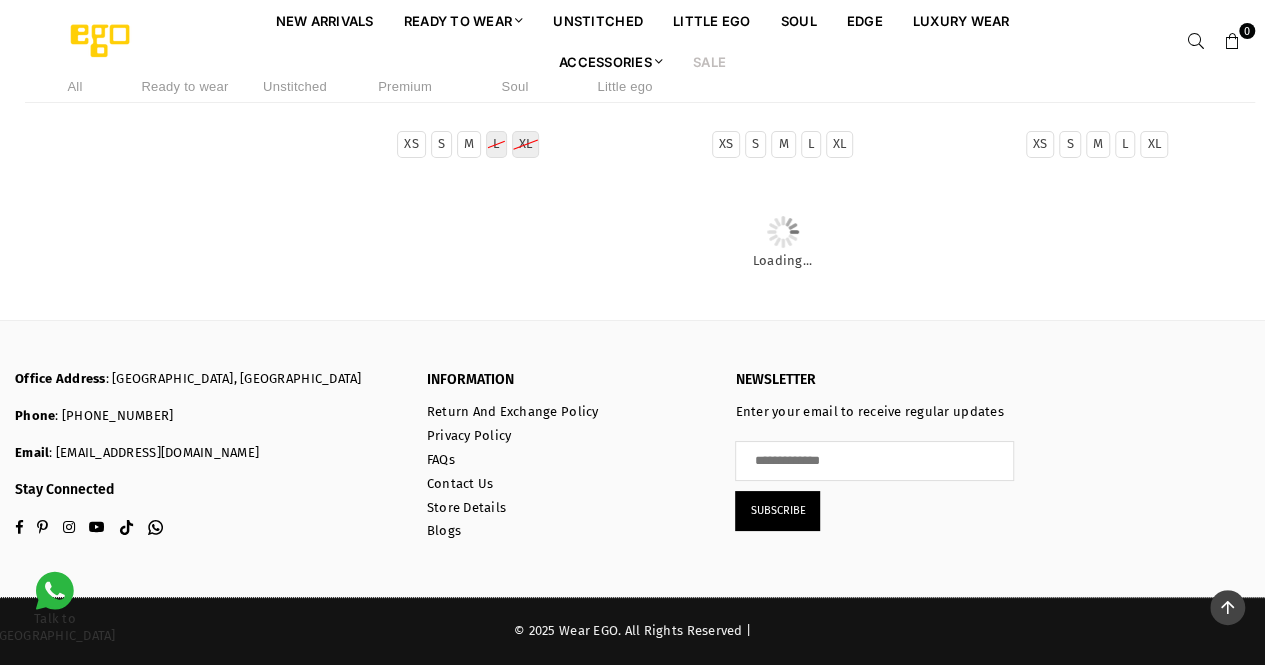 scroll, scrollTop: 22411, scrollLeft: 0, axis: vertical 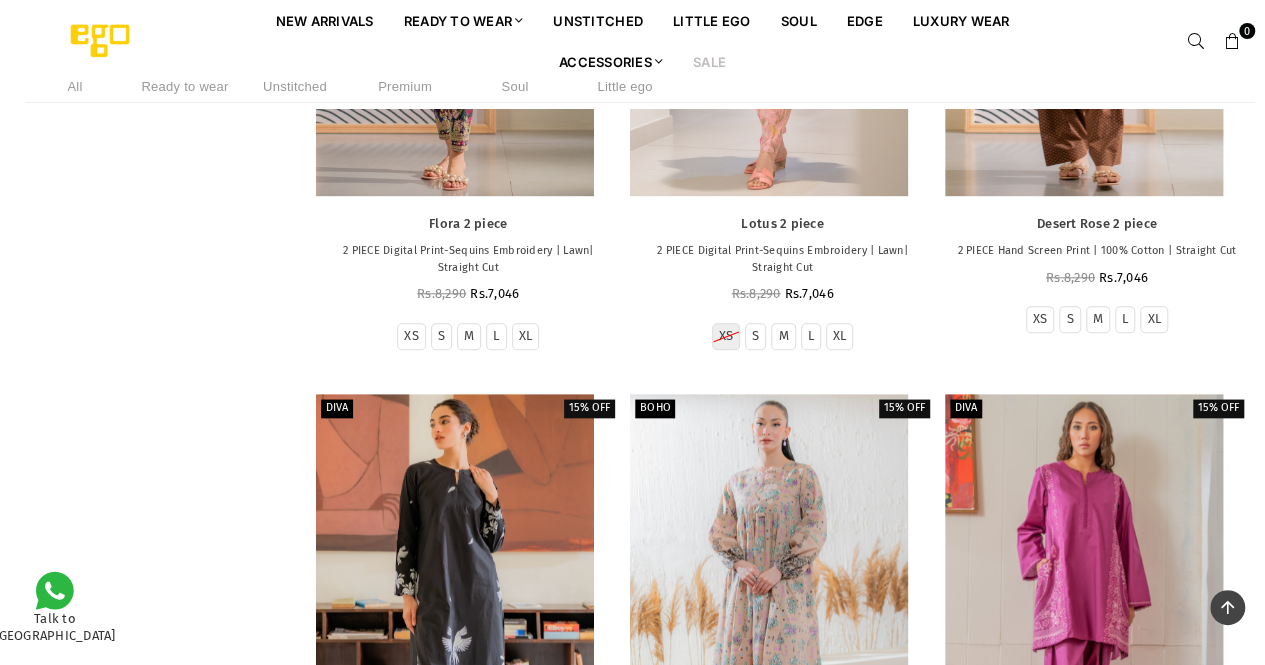 click at bounding box center (1084, -3187) 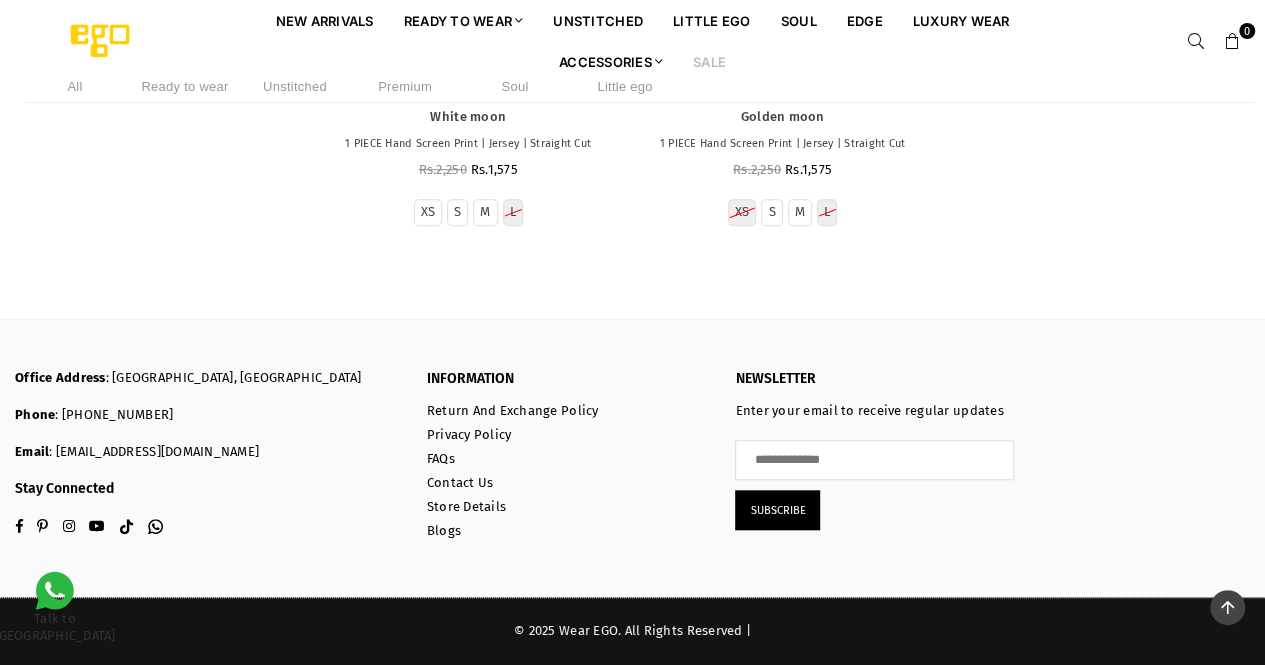 scroll, scrollTop: 66816, scrollLeft: 0, axis: vertical 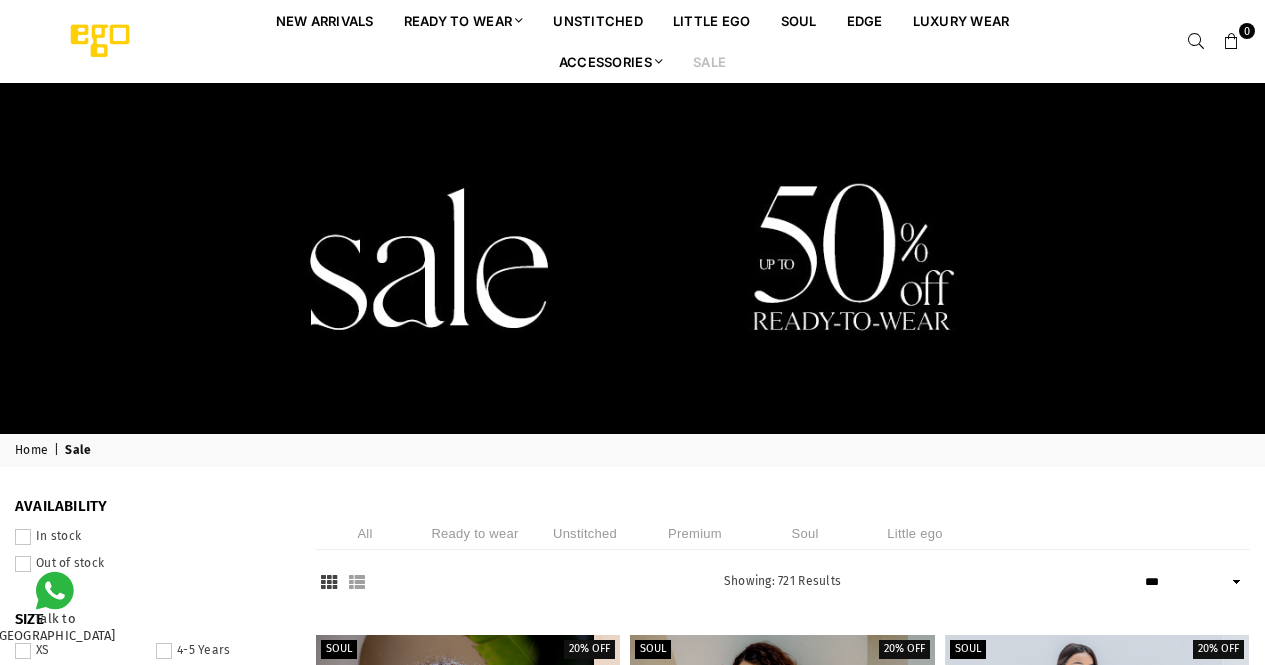 select on "**********" 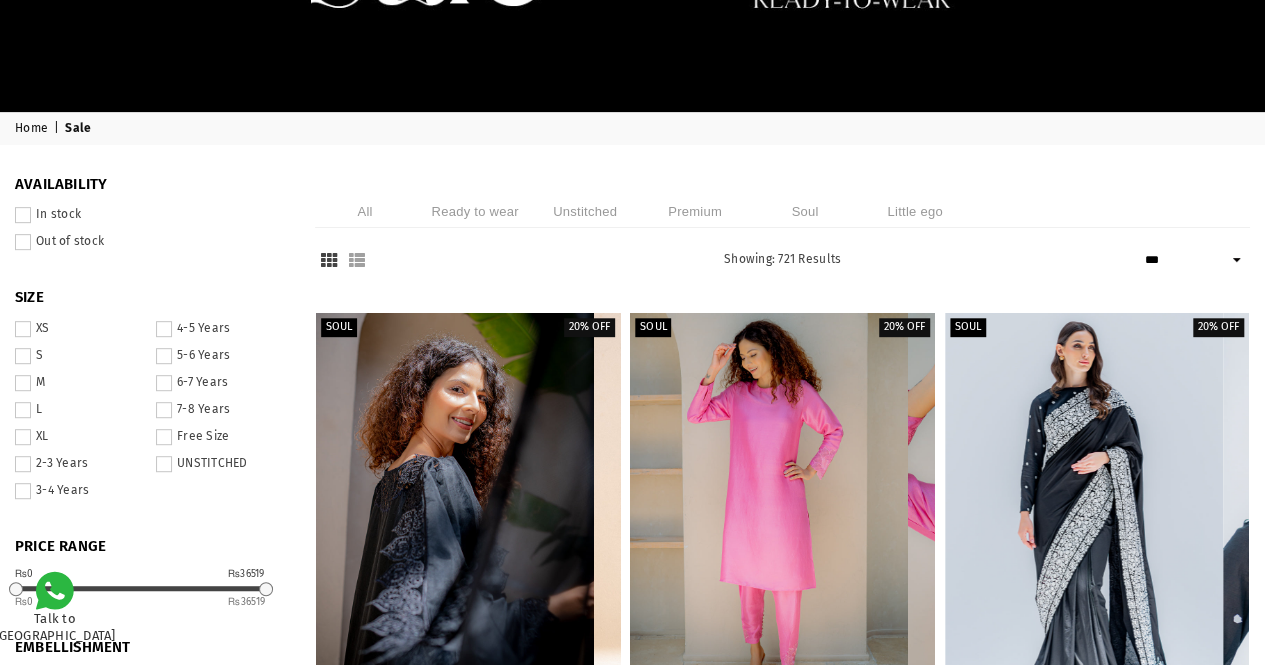 scroll, scrollTop: 0, scrollLeft: 0, axis: both 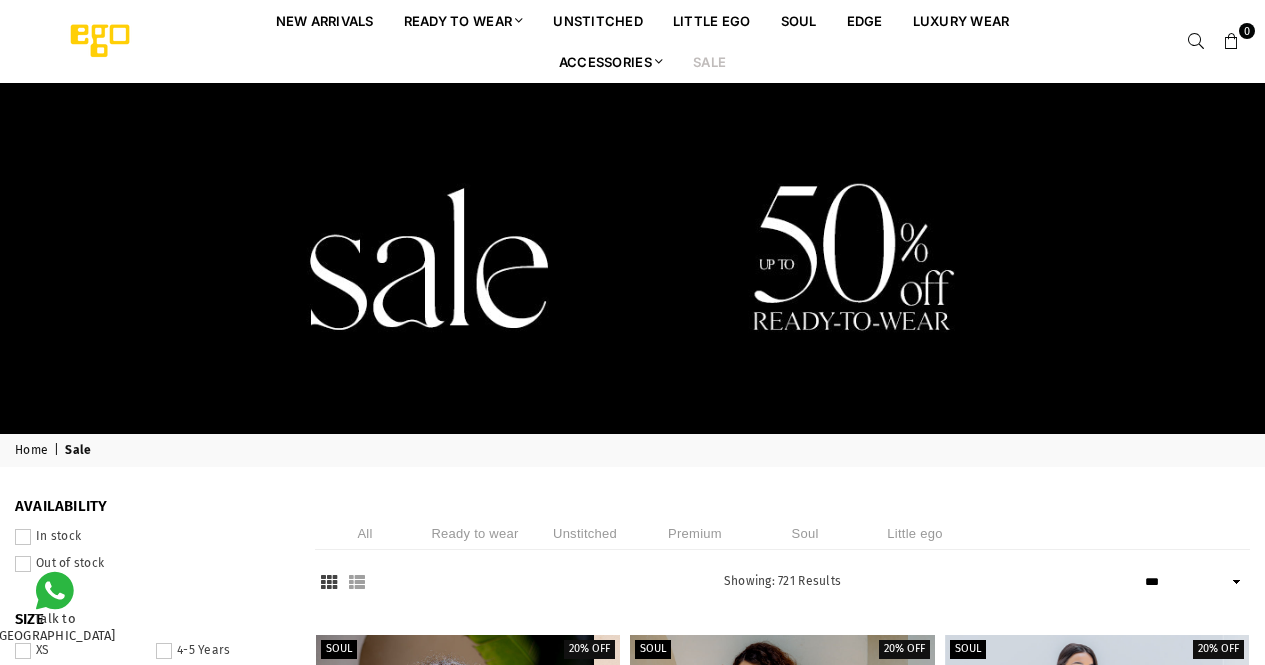 select on "**********" 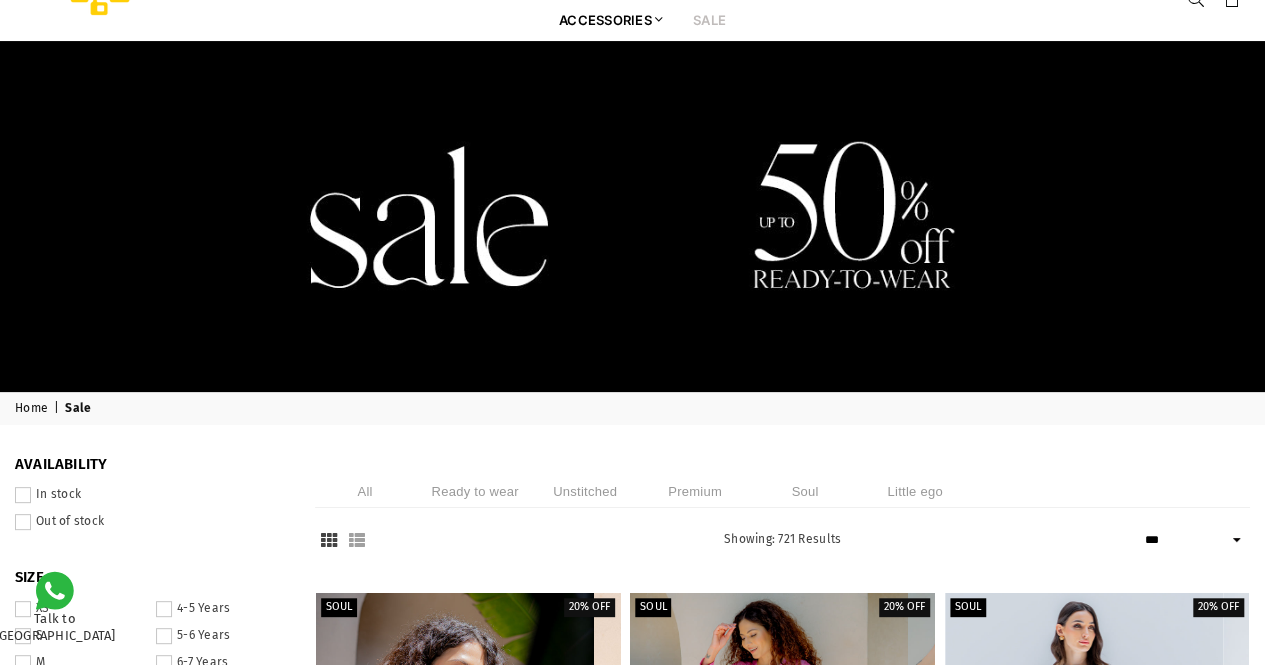 scroll, scrollTop: 0, scrollLeft: 0, axis: both 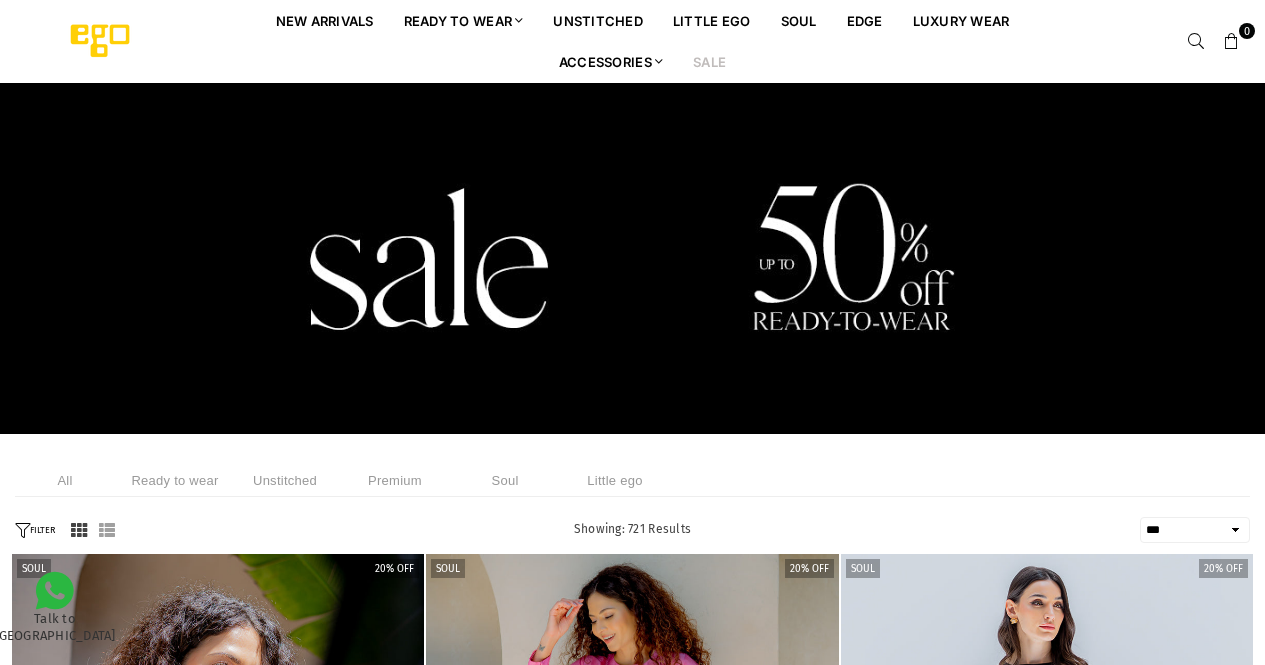 select on "**********" 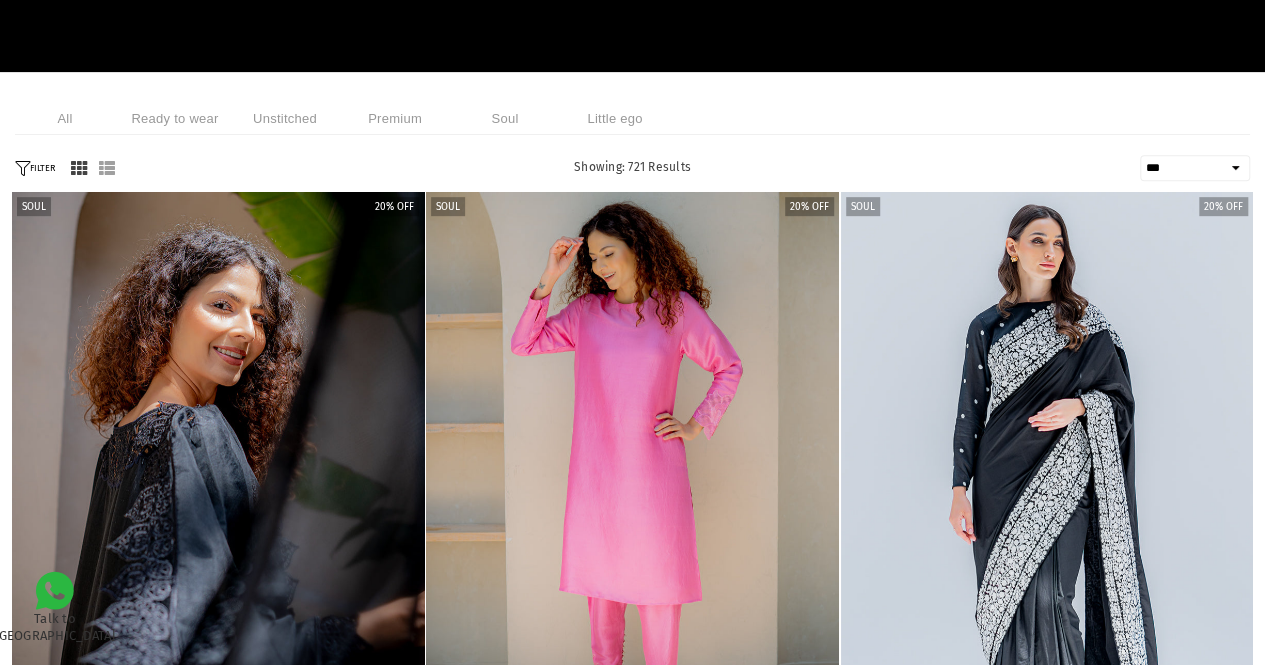 scroll, scrollTop: 0, scrollLeft: 0, axis: both 